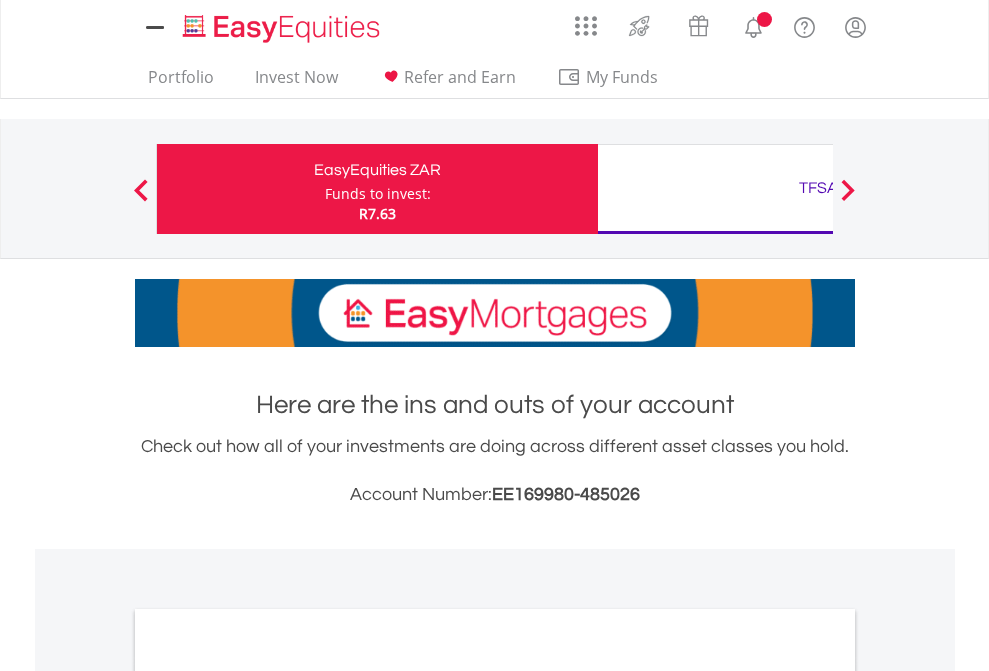 scroll, scrollTop: 0, scrollLeft: 0, axis: both 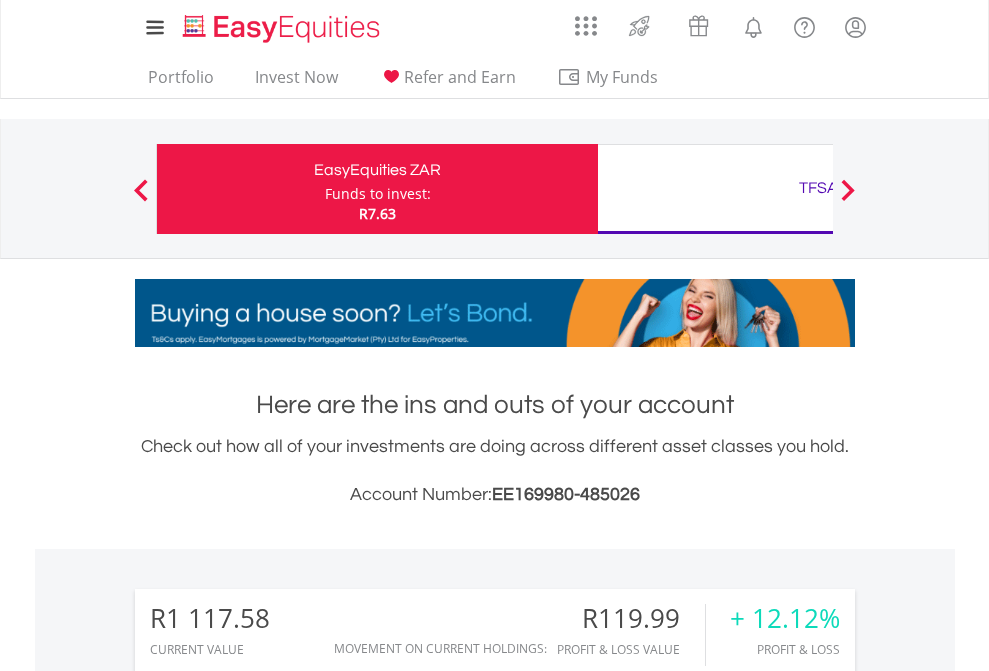 click on "Funds to invest:" at bounding box center [378, 194] 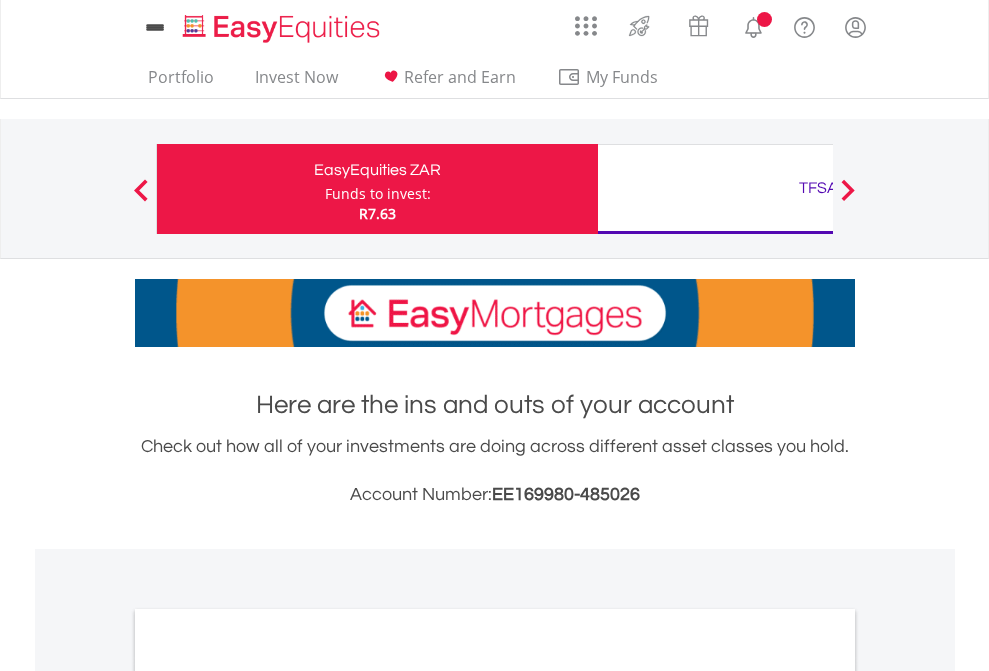 scroll, scrollTop: 0, scrollLeft: 0, axis: both 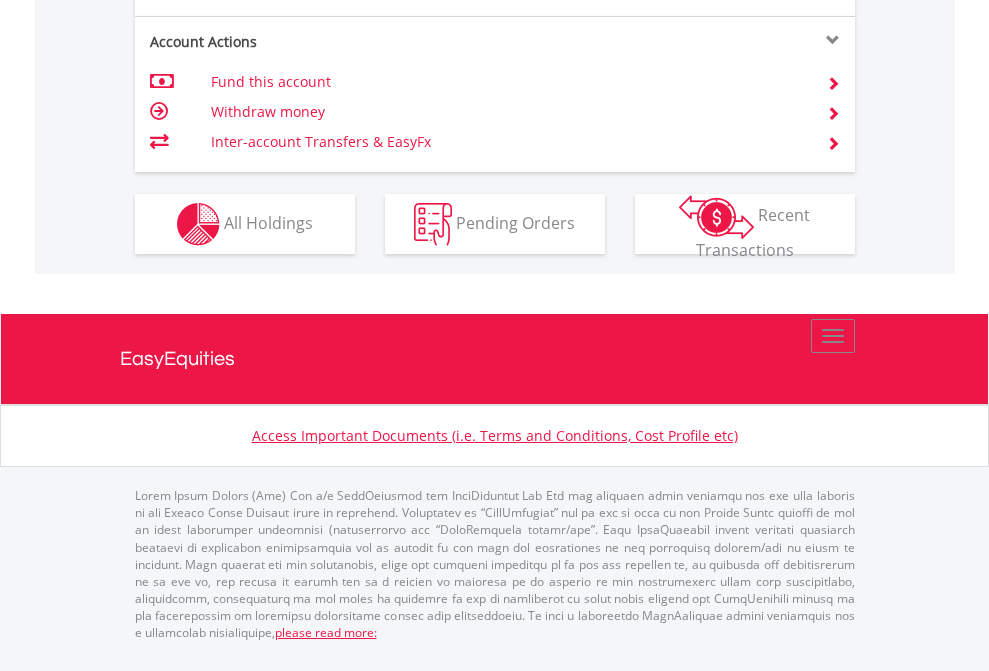 click on "Investment types" at bounding box center (706, -337) 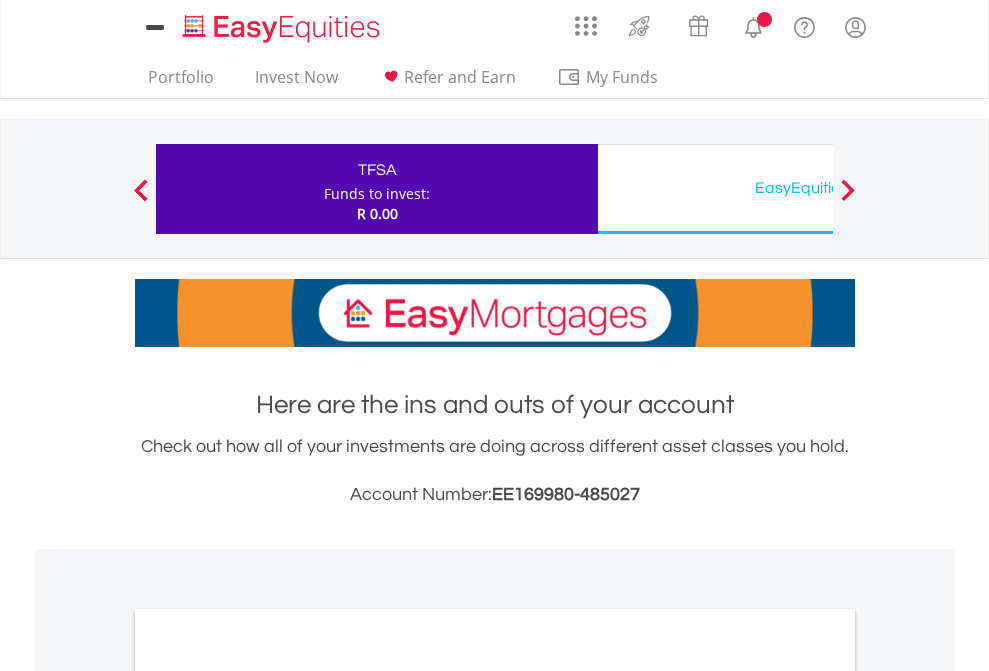 scroll, scrollTop: 0, scrollLeft: 0, axis: both 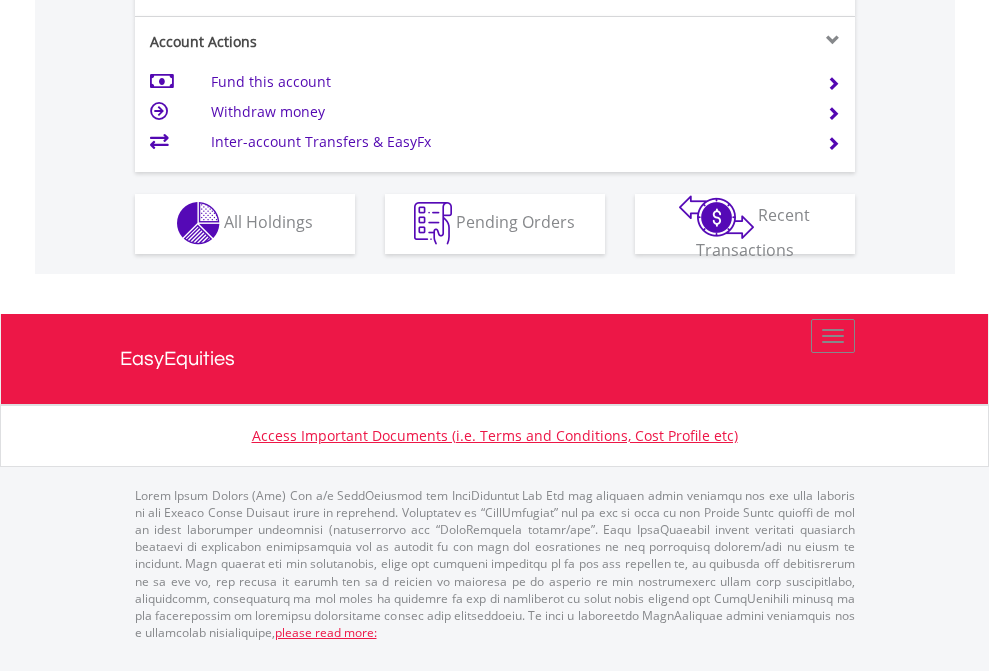 click on "Investment types" at bounding box center [706, -353] 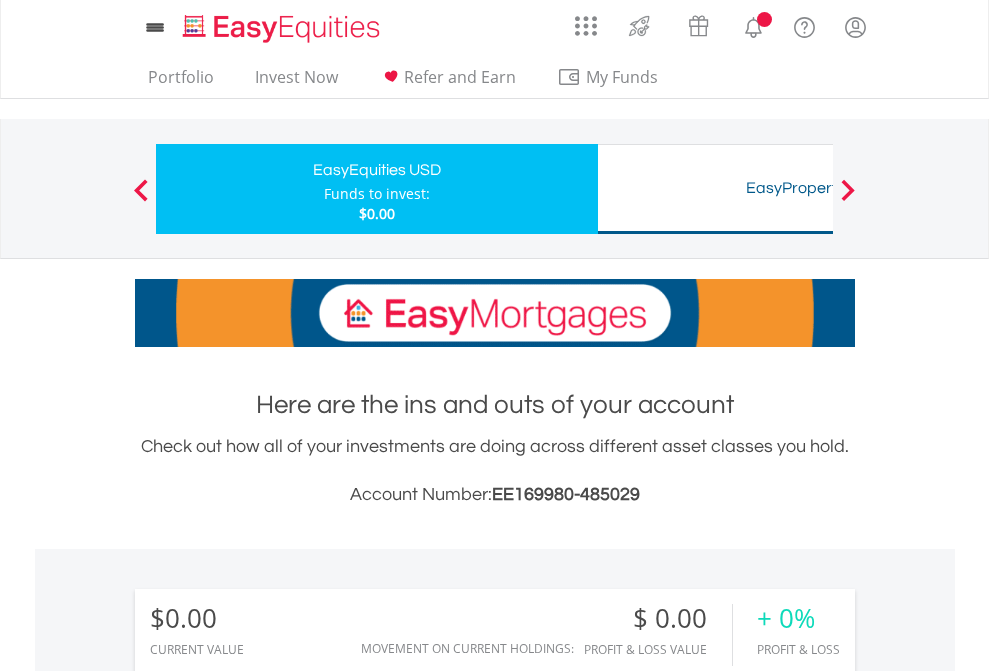scroll, scrollTop: 0, scrollLeft: 0, axis: both 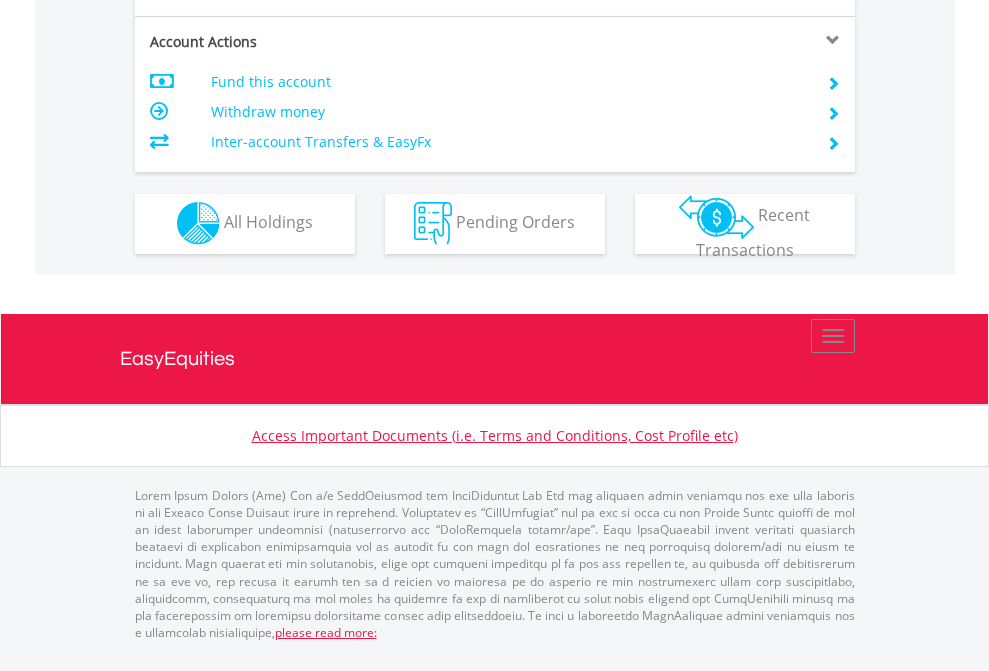 click on "Investment types" at bounding box center [706, -353] 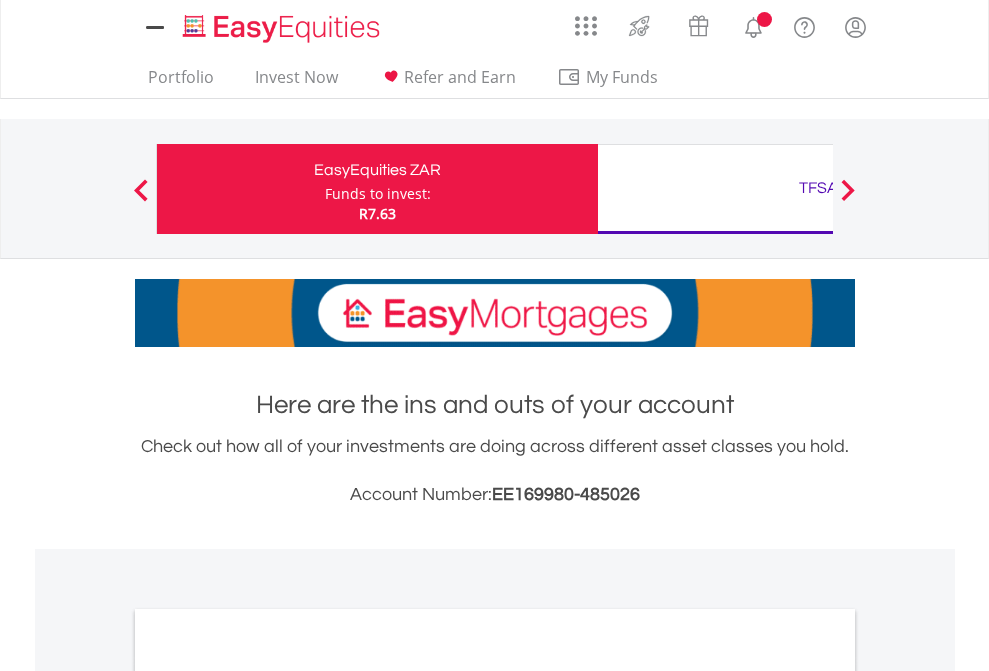 scroll, scrollTop: 1202, scrollLeft: 0, axis: vertical 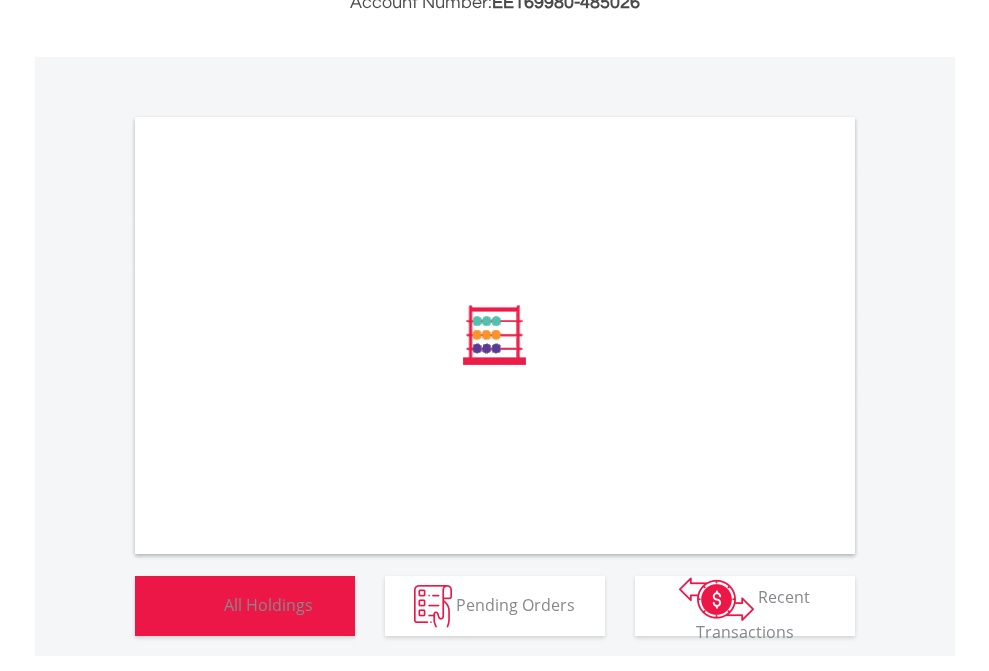 click on "All Holdings" at bounding box center (268, 604) 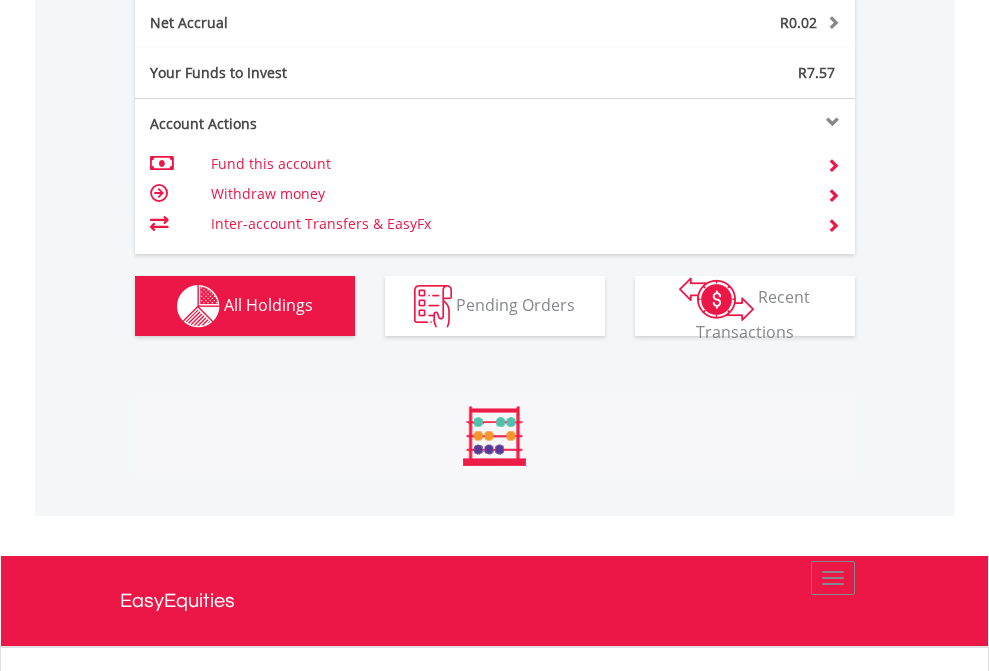 scroll, scrollTop: 999808, scrollLeft: 999687, axis: both 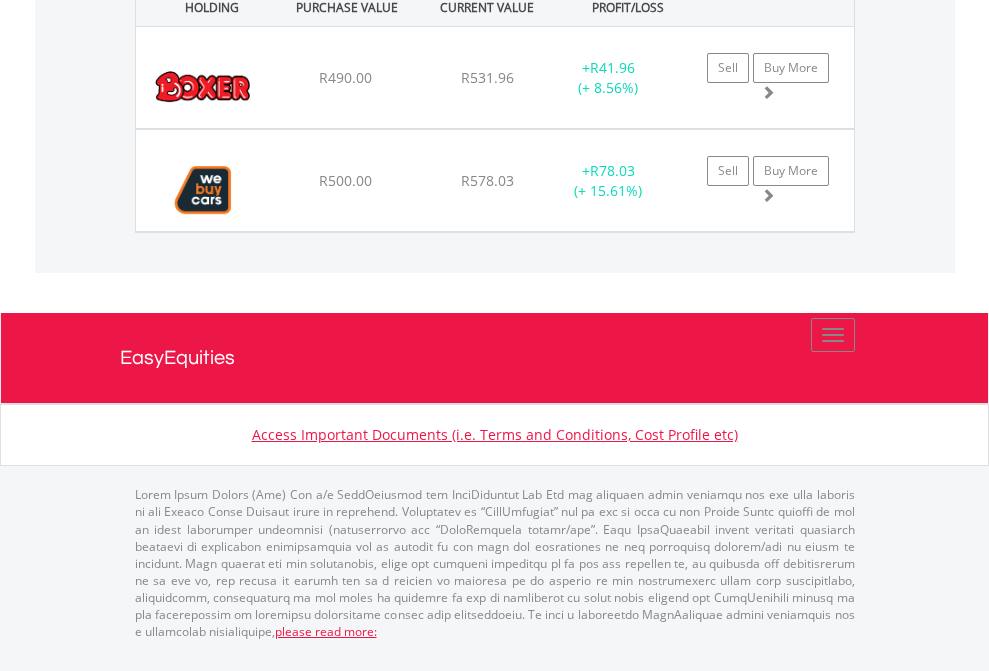 click on "TFSA" at bounding box center [818, -1482] 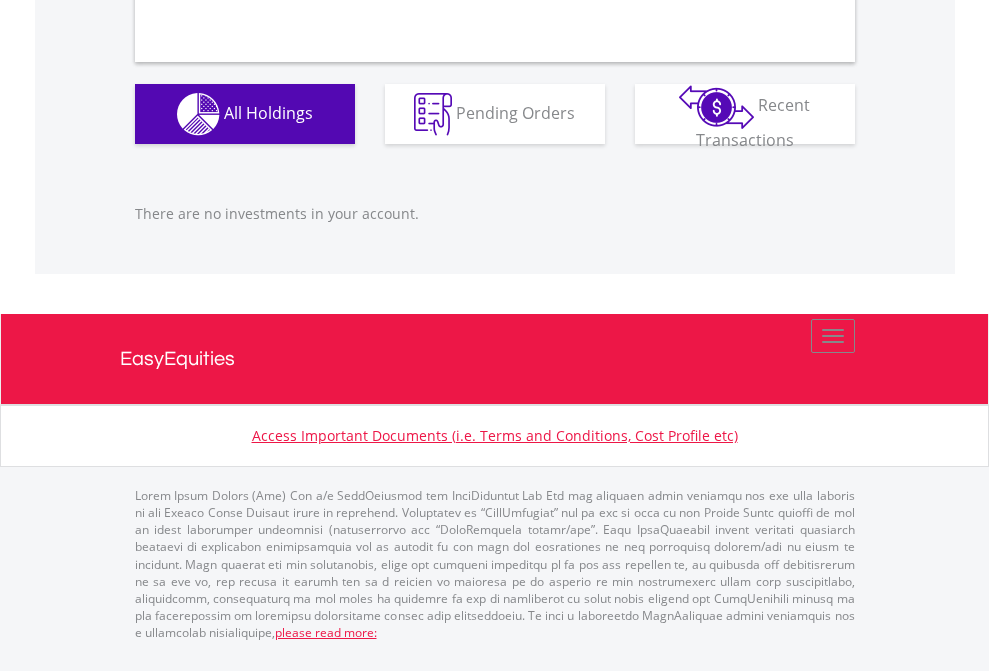 scroll, scrollTop: 1980, scrollLeft: 0, axis: vertical 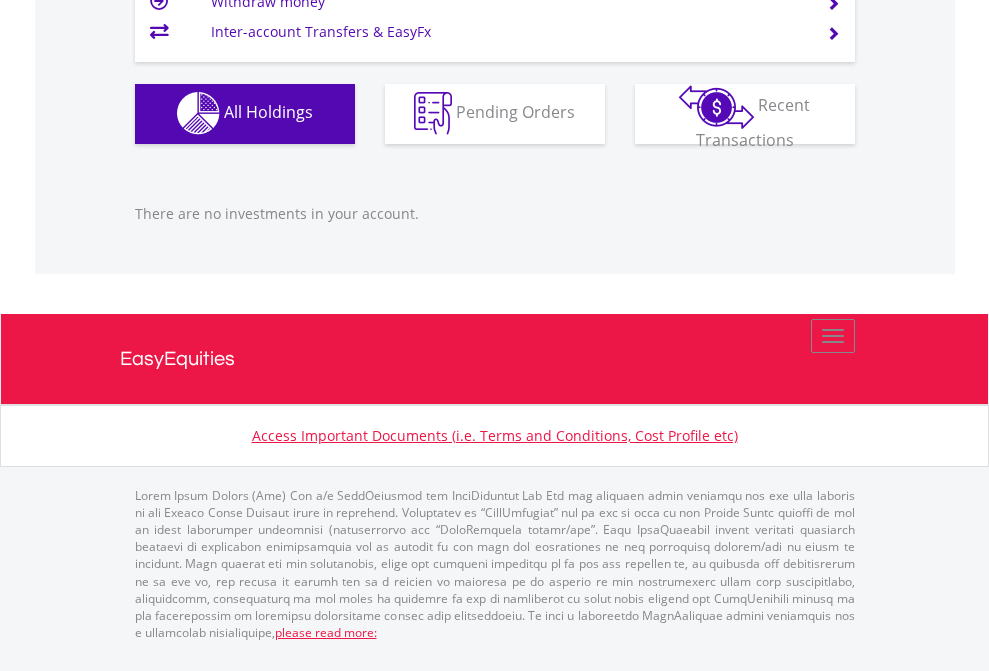 click on "EasyEquities USD" at bounding box center (818, -1142) 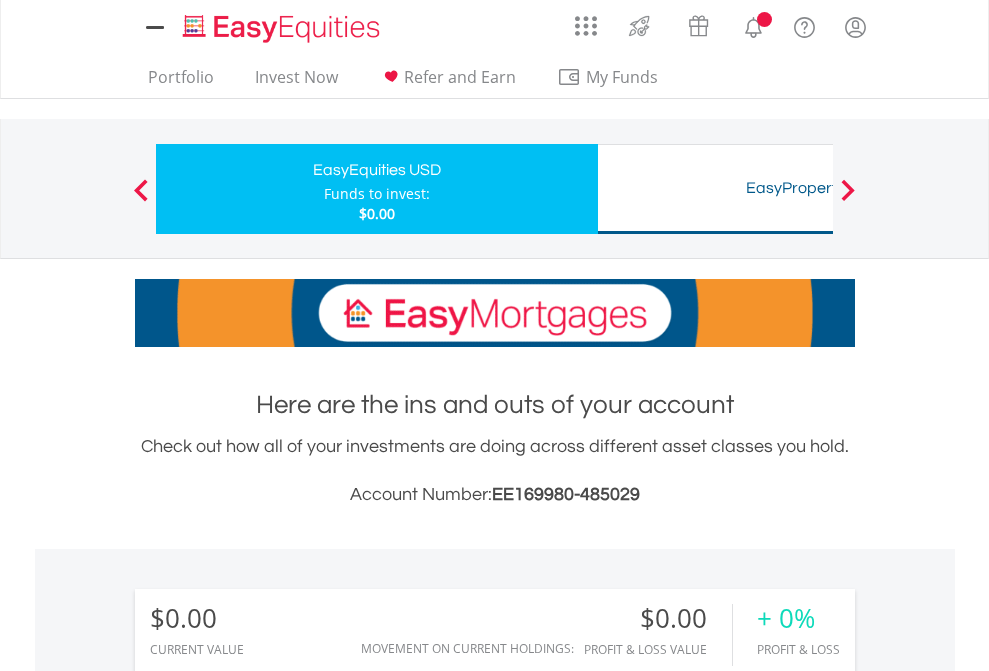 scroll, scrollTop: 0, scrollLeft: 0, axis: both 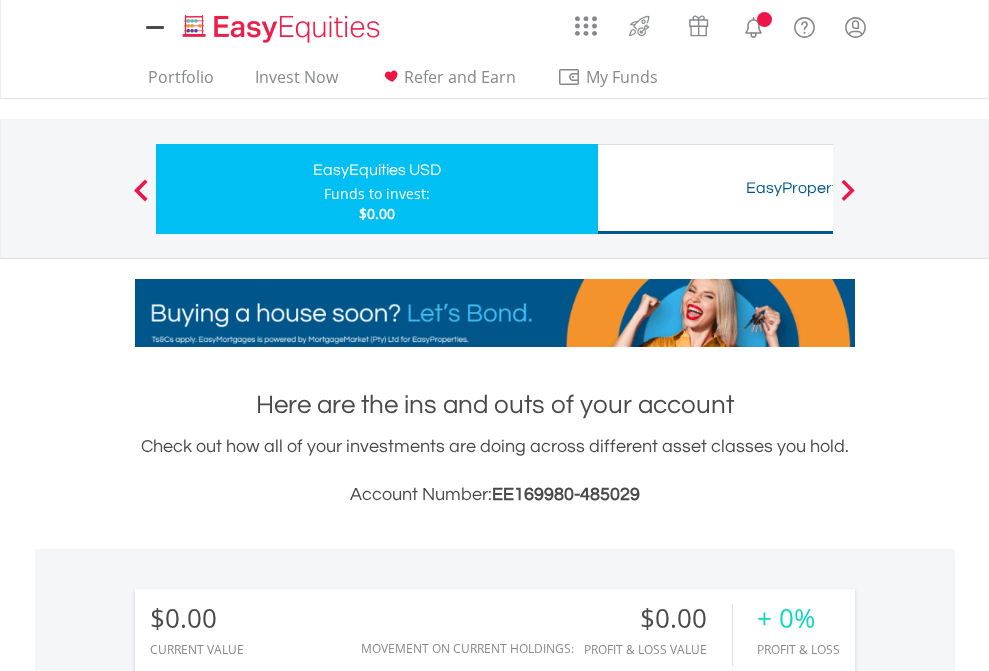 click on "All Holdings" at bounding box center [268, 1442] 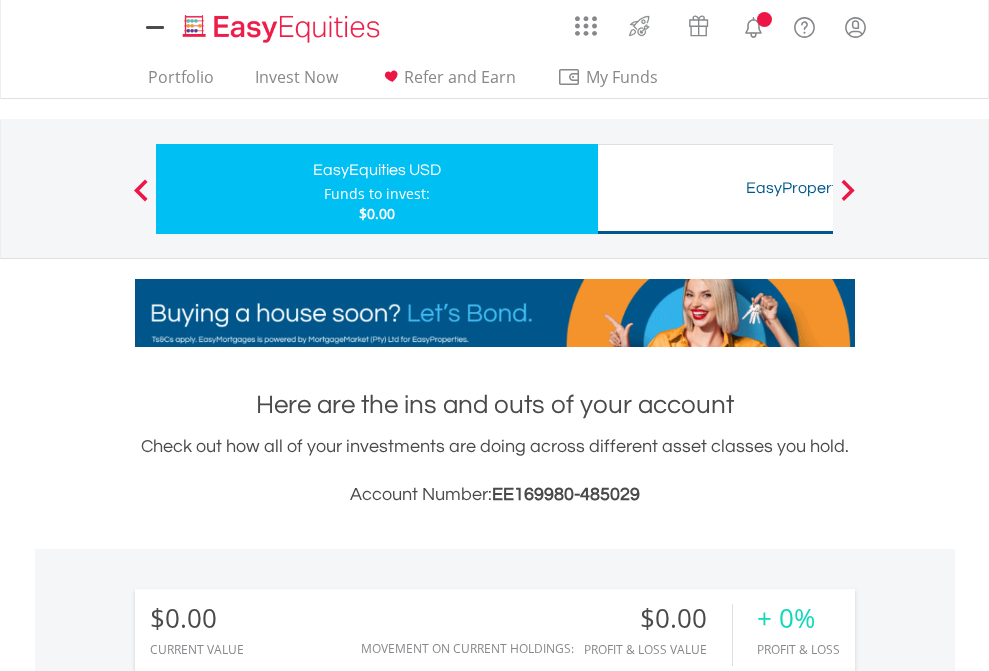 scroll, scrollTop: 192, scrollLeft: 314, axis: both 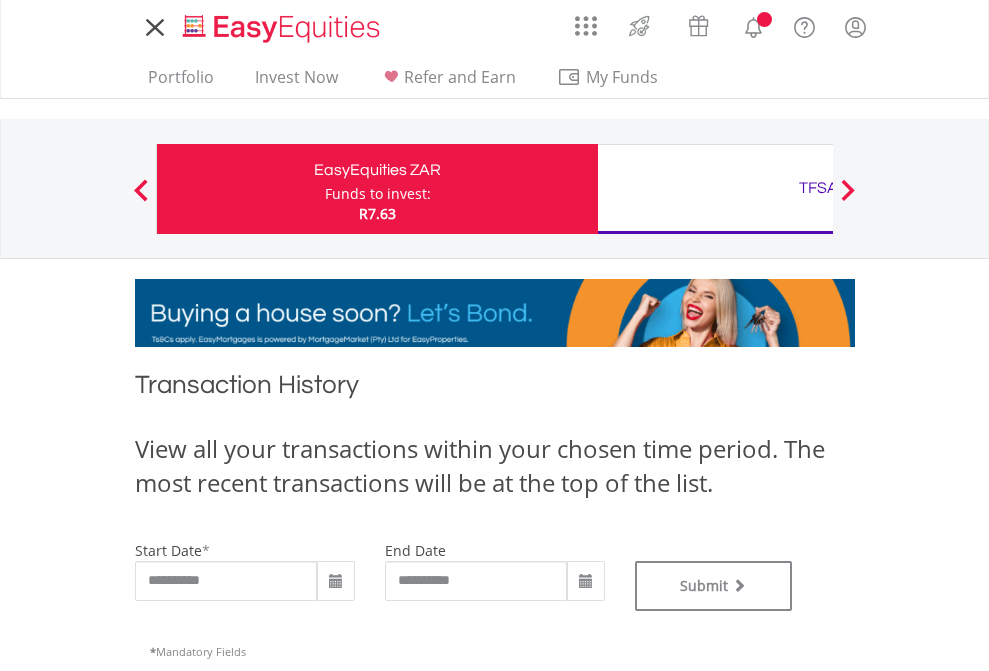 type on "**********" 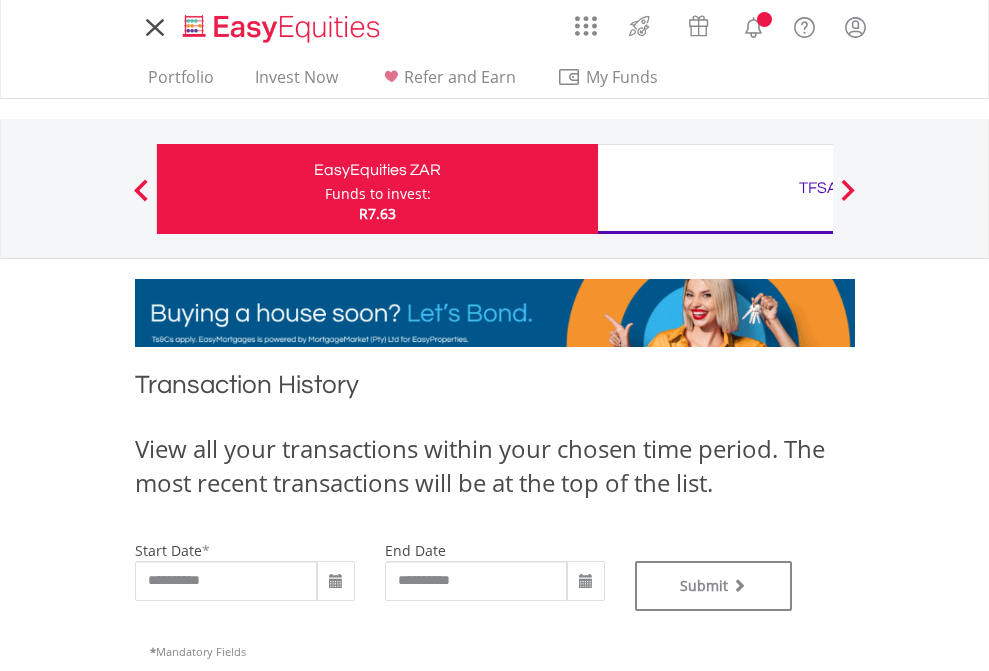 type on "**********" 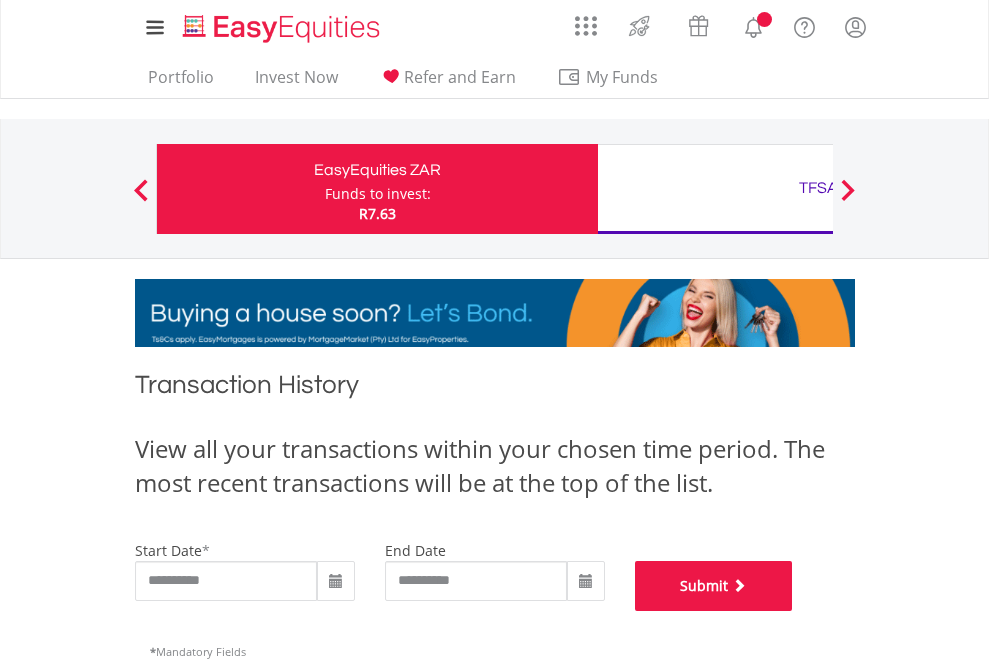 click on "Submit" at bounding box center (714, 586) 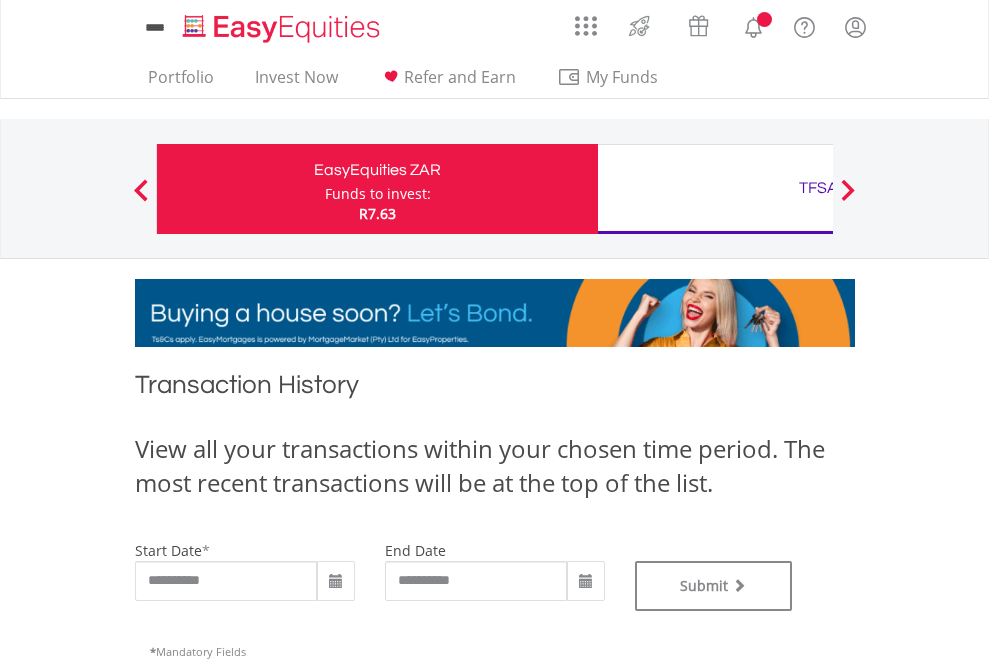 scroll, scrollTop: 0, scrollLeft: 0, axis: both 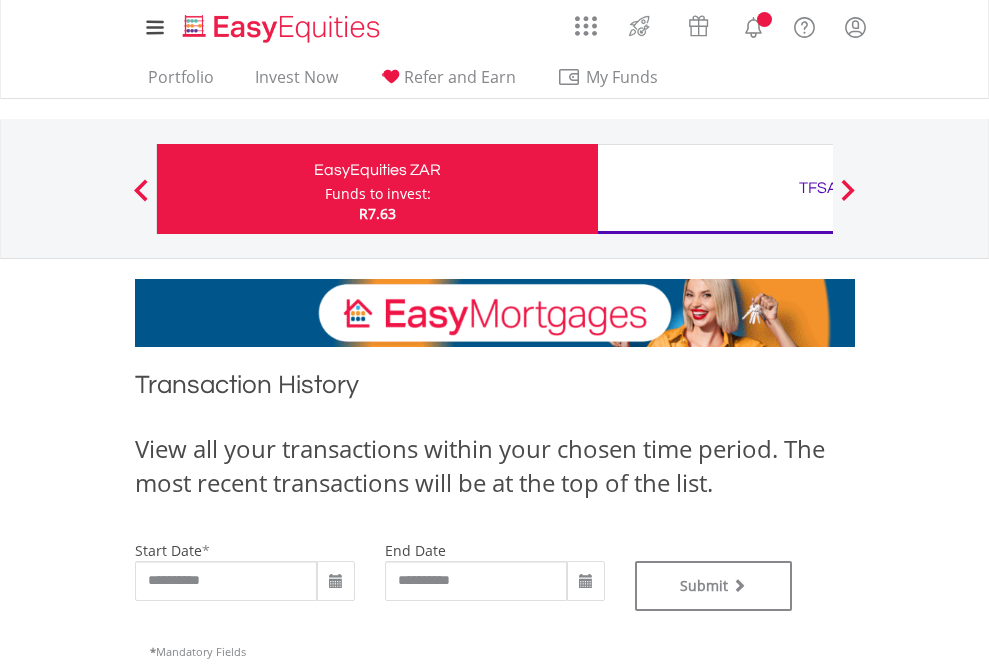 click on "TFSA" at bounding box center (818, 188) 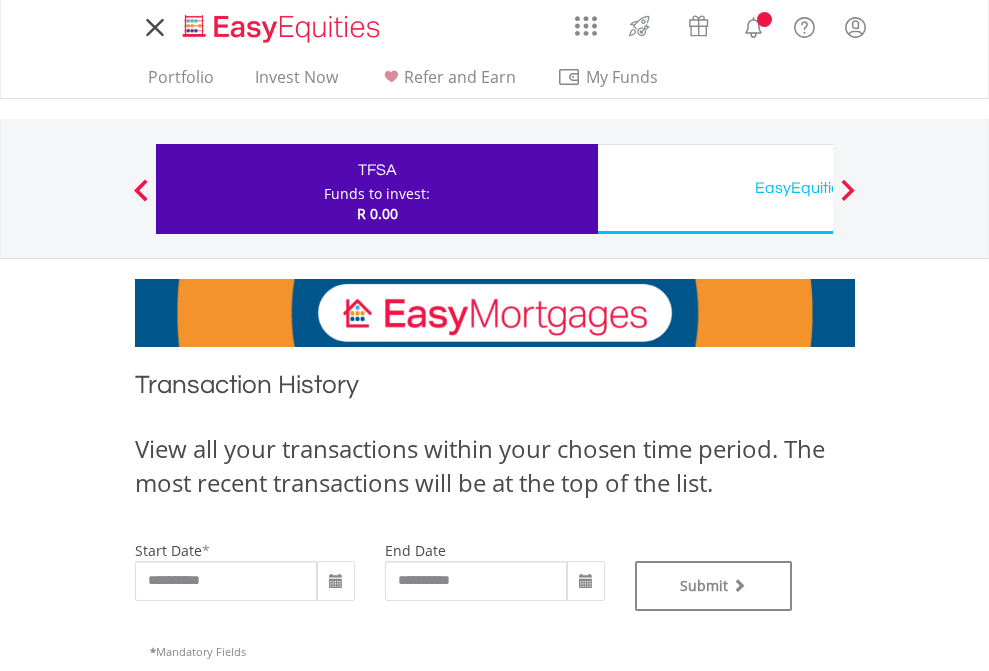 scroll, scrollTop: 0, scrollLeft: 0, axis: both 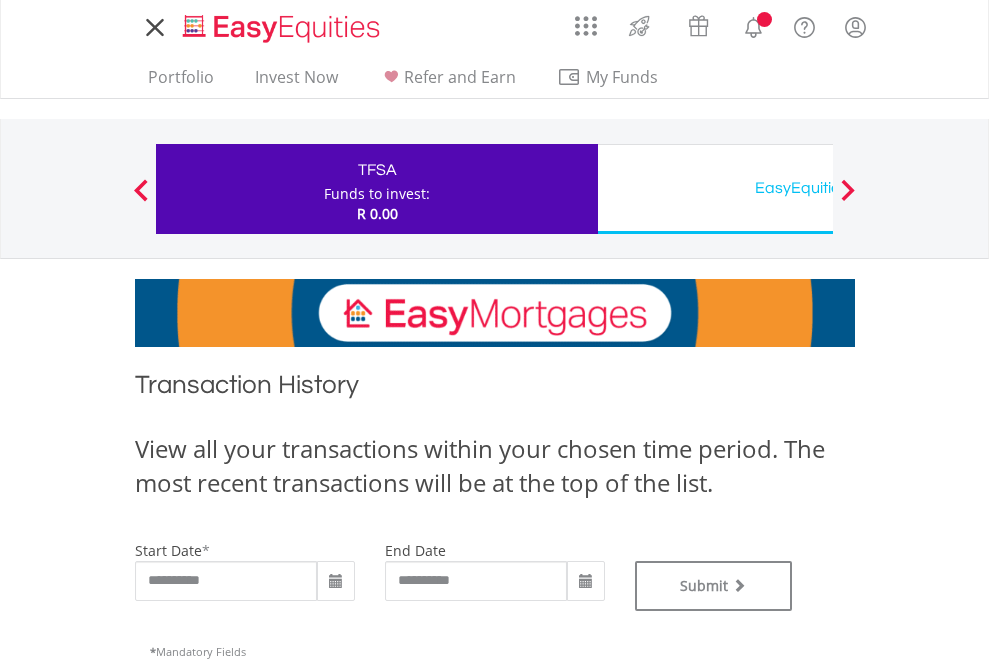 type on "**********" 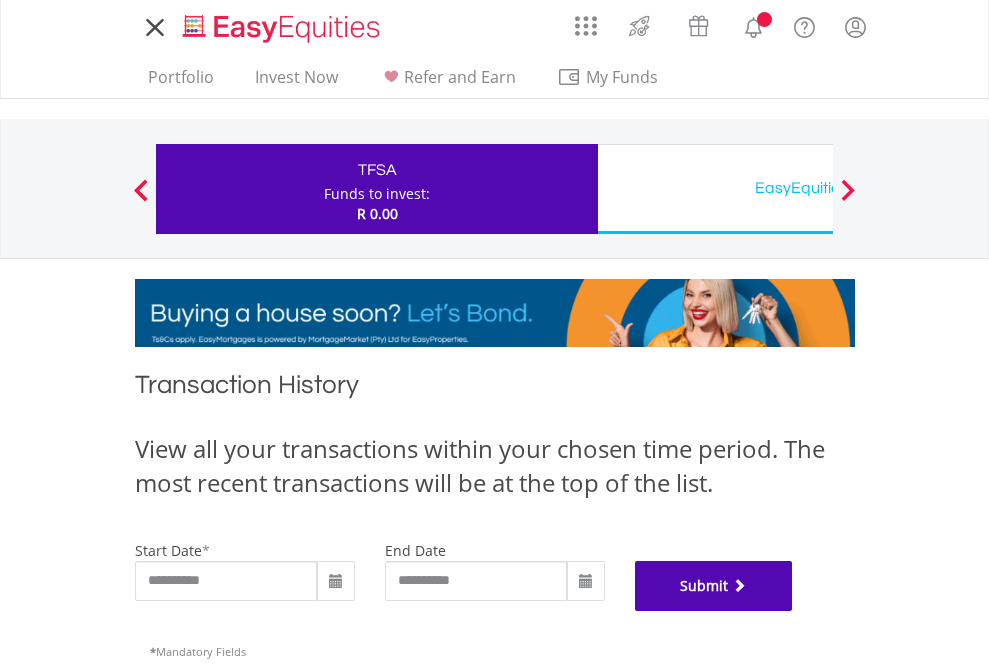 click on "Submit" at bounding box center [714, 586] 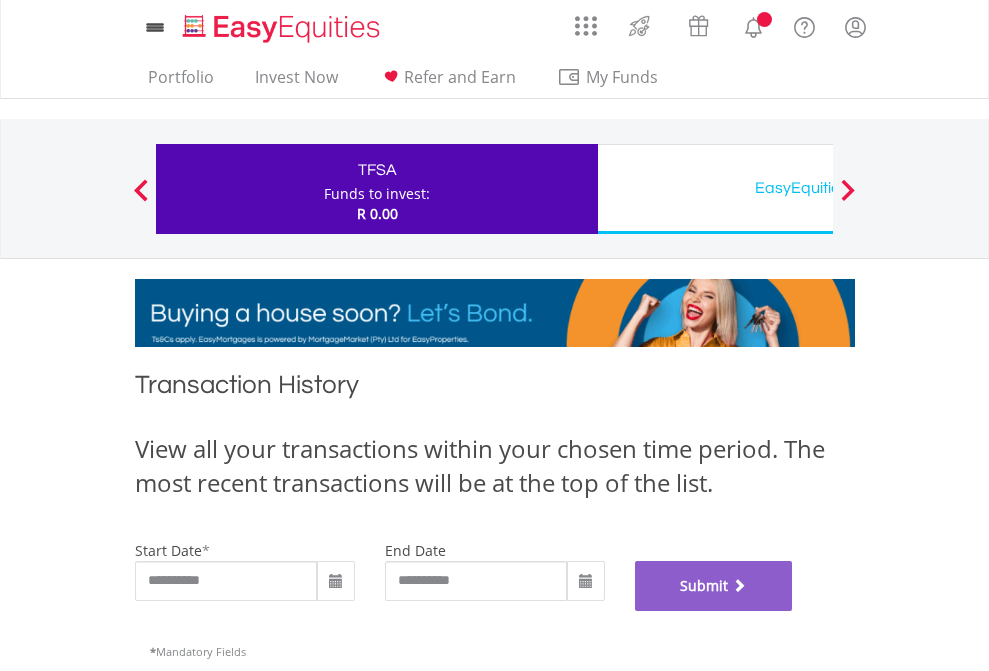 scroll, scrollTop: 811, scrollLeft: 0, axis: vertical 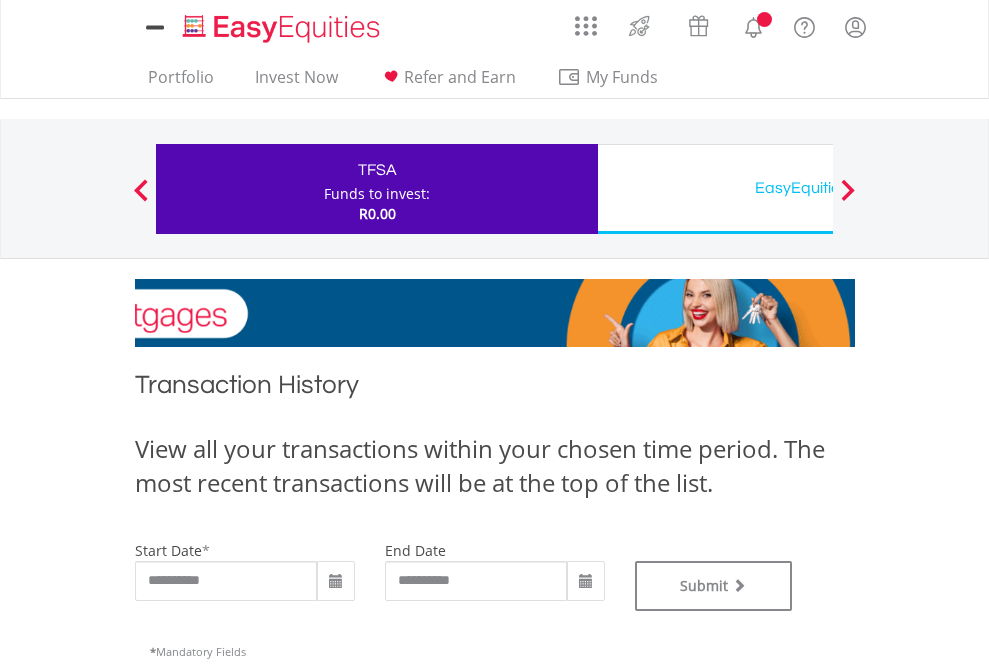 click on "EasyEquities USD" at bounding box center [818, 188] 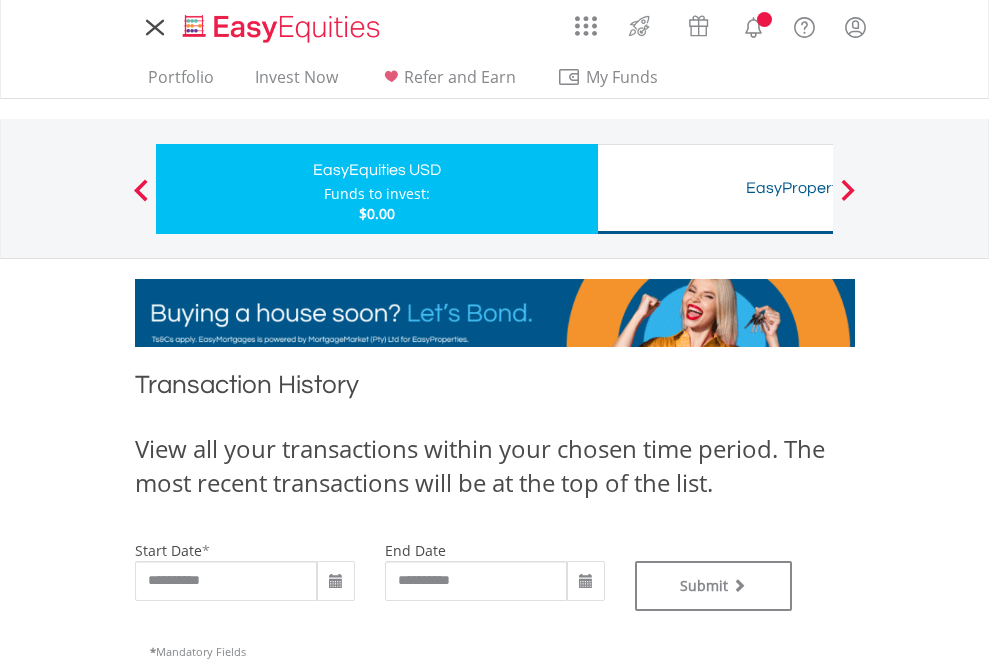 scroll, scrollTop: 0, scrollLeft: 0, axis: both 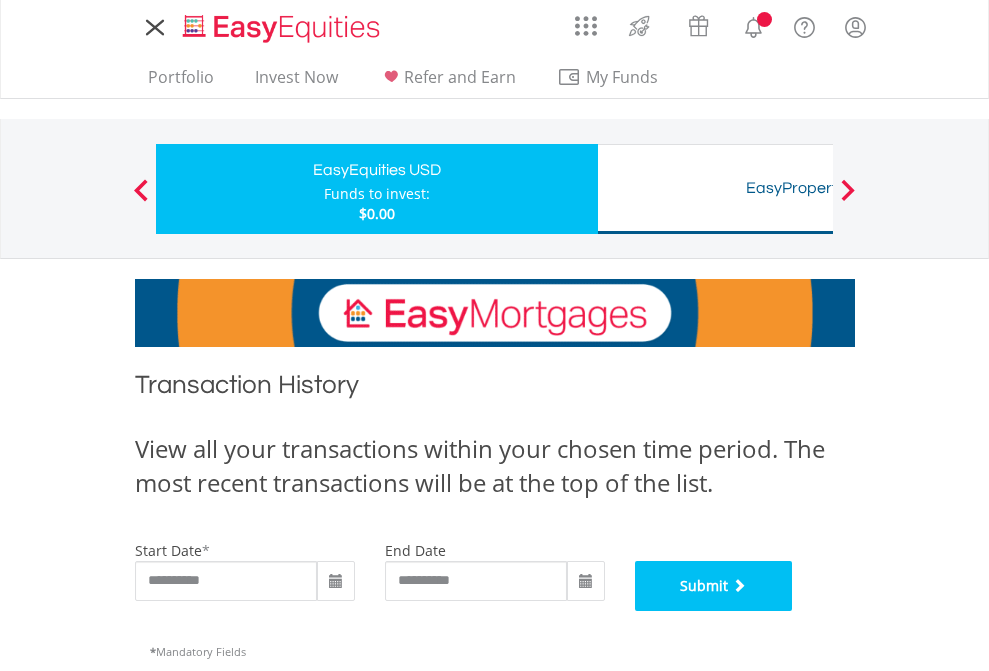 click on "Submit" at bounding box center [714, 586] 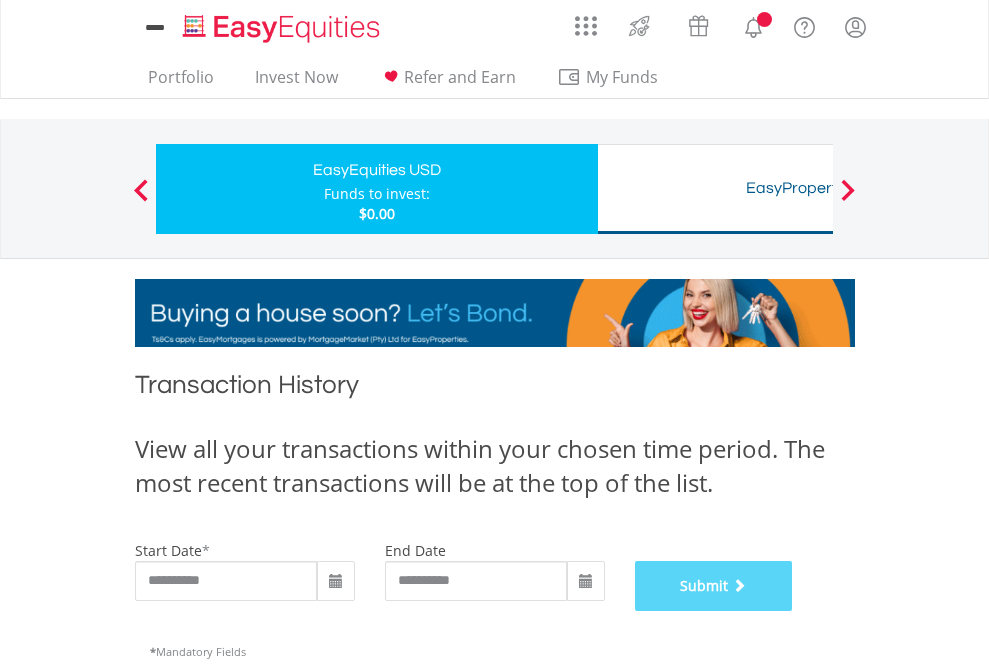 scroll, scrollTop: 811, scrollLeft: 0, axis: vertical 